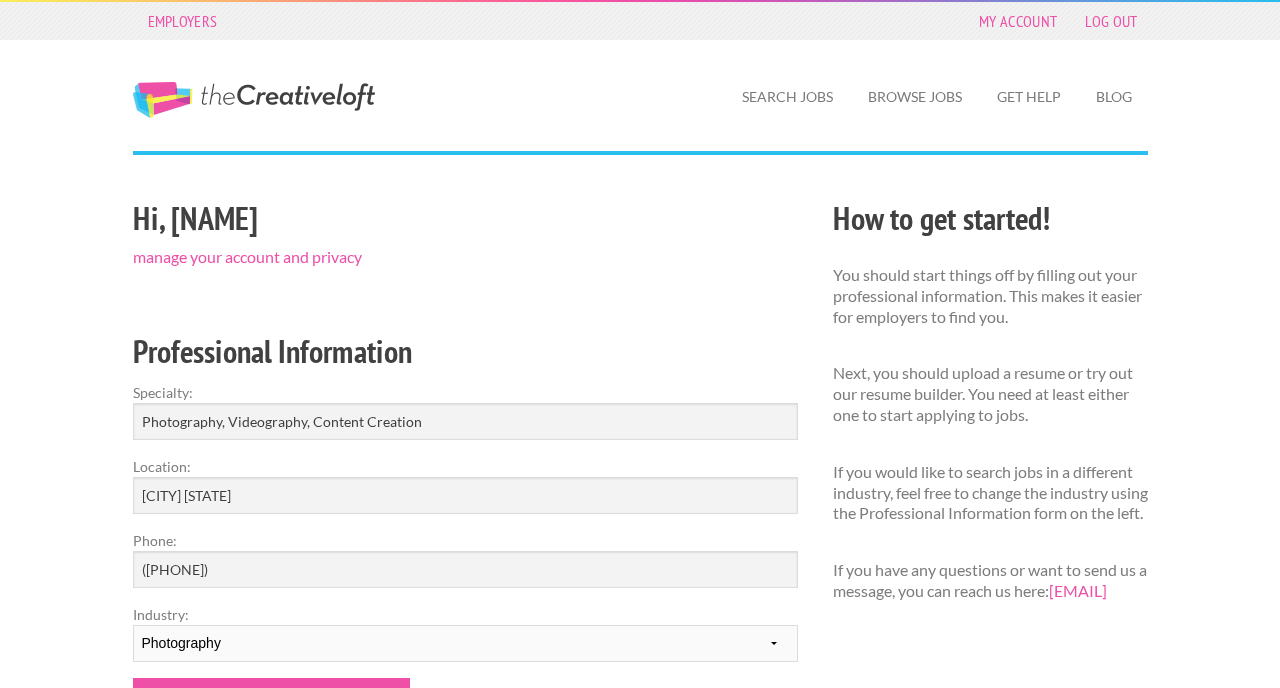 scroll, scrollTop: 0, scrollLeft: 0, axis: both 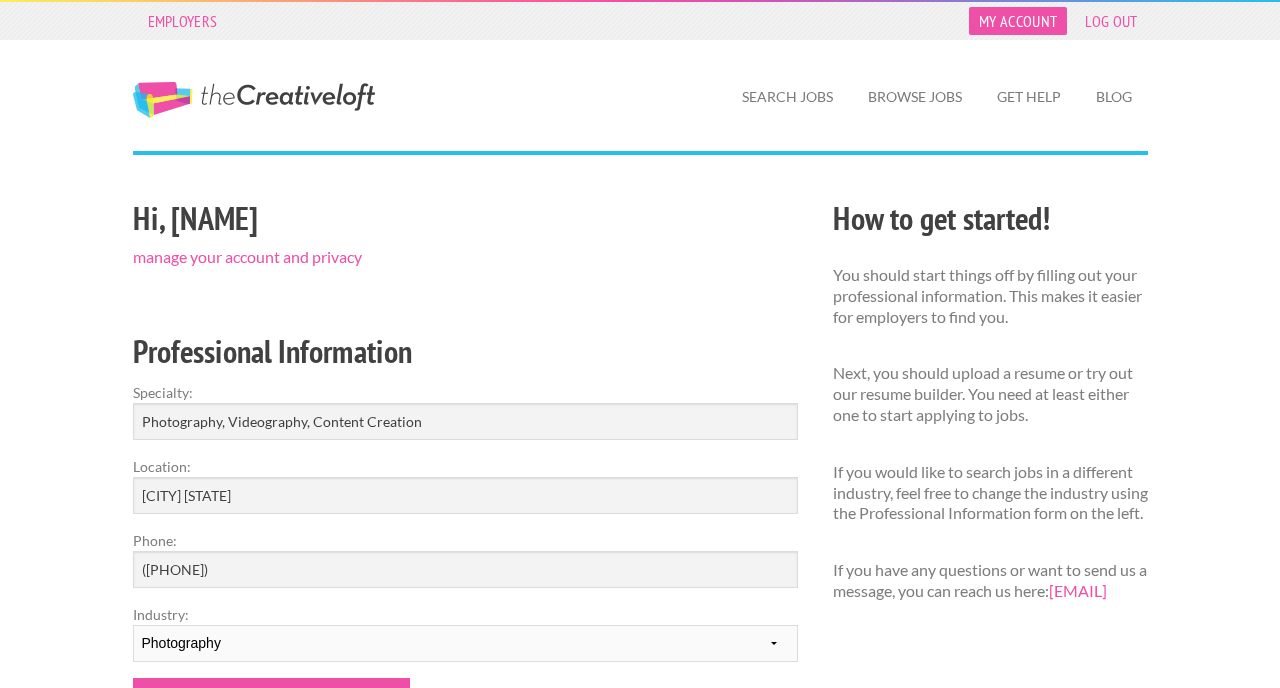click on "My Account" at bounding box center (1018, 21) 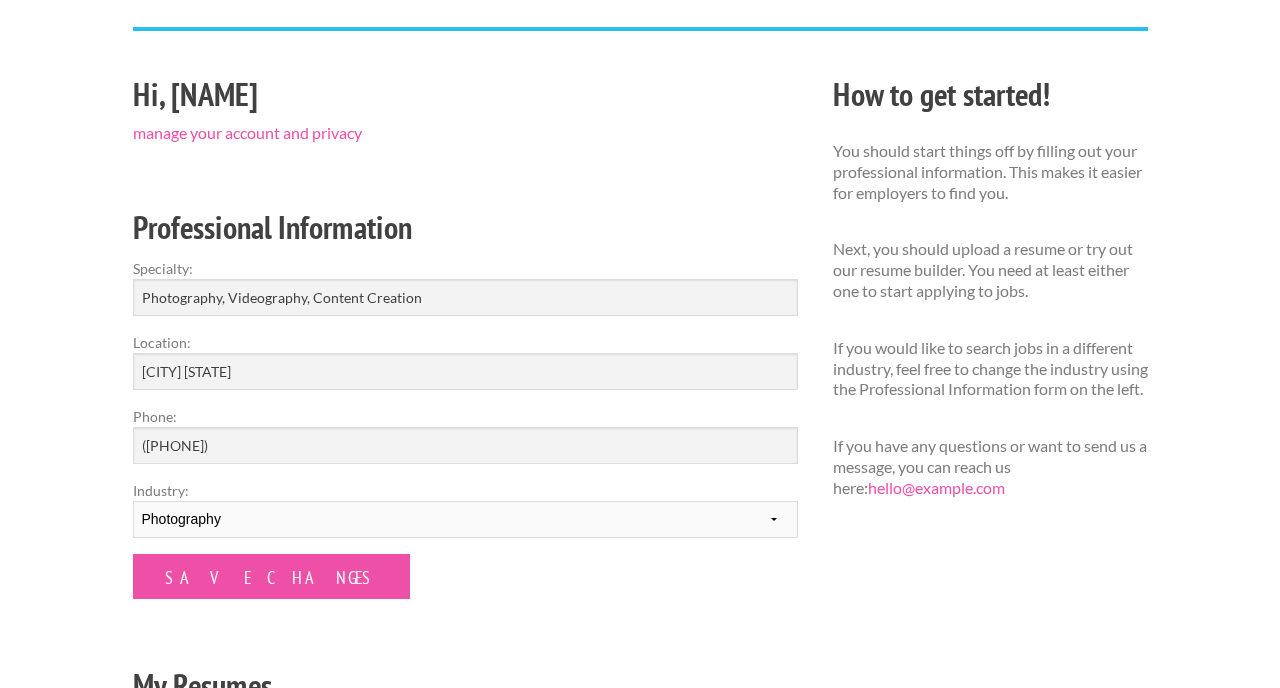 scroll, scrollTop: 0, scrollLeft: 0, axis: both 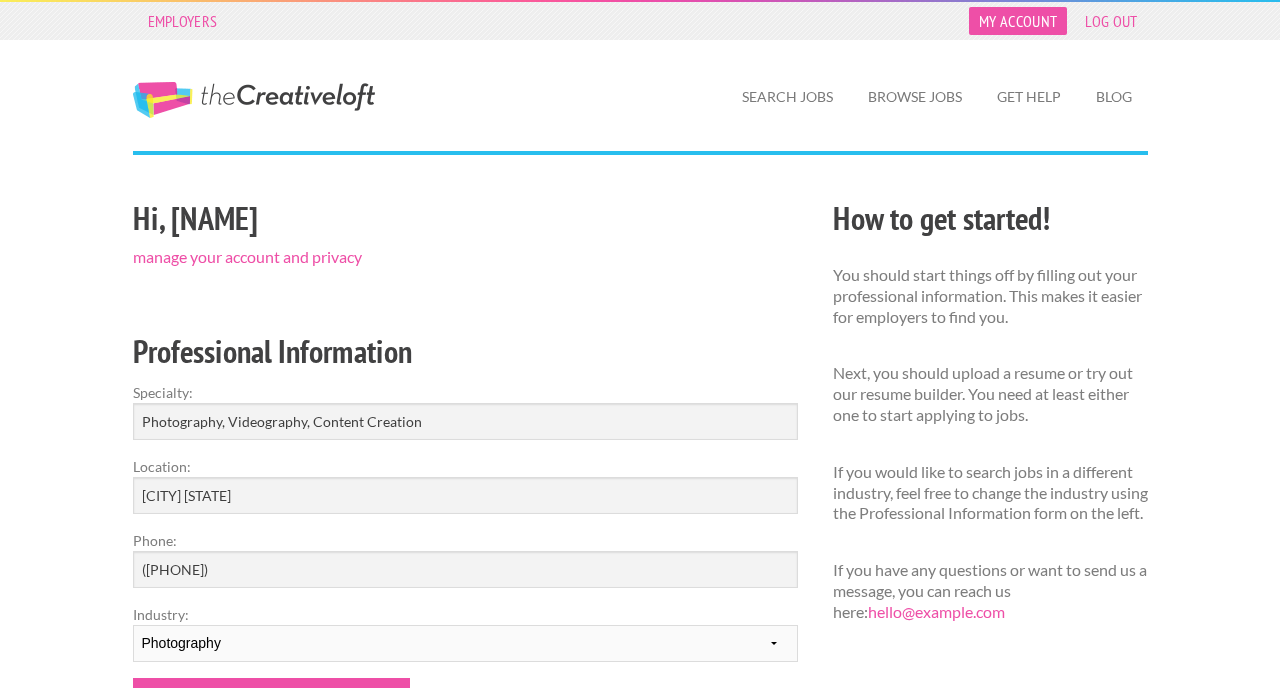 click on "My Account" at bounding box center [1018, 21] 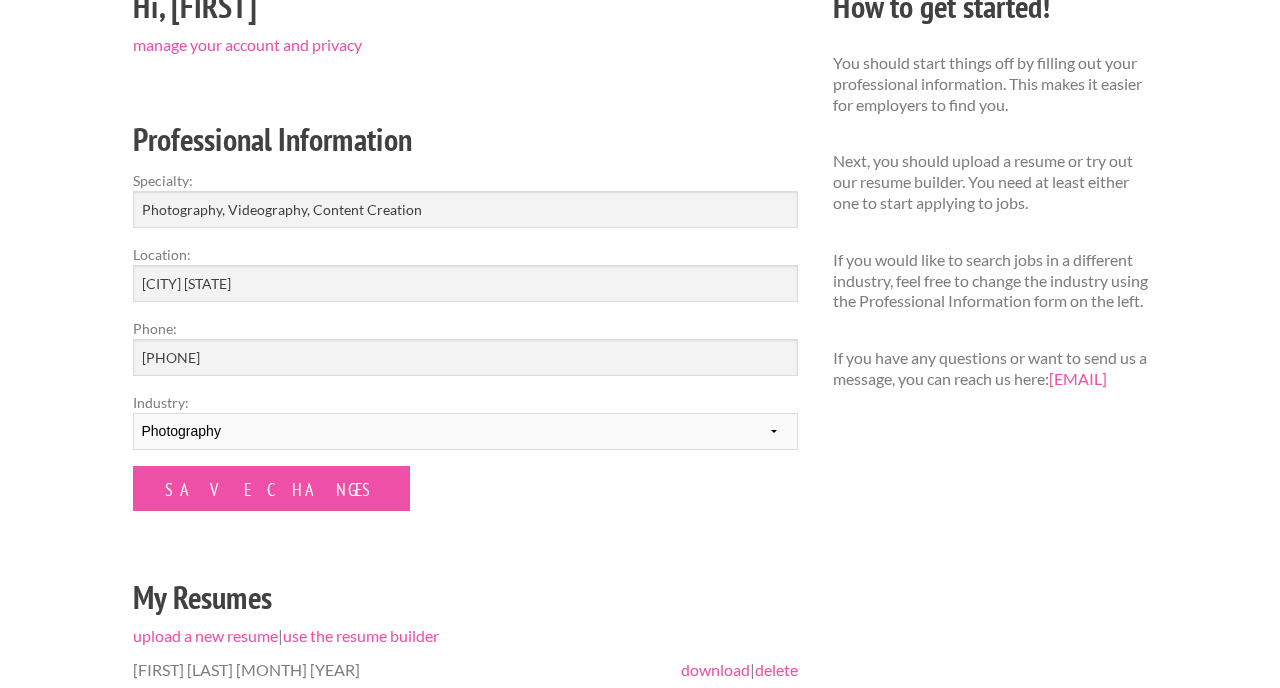scroll, scrollTop: 229, scrollLeft: 0, axis: vertical 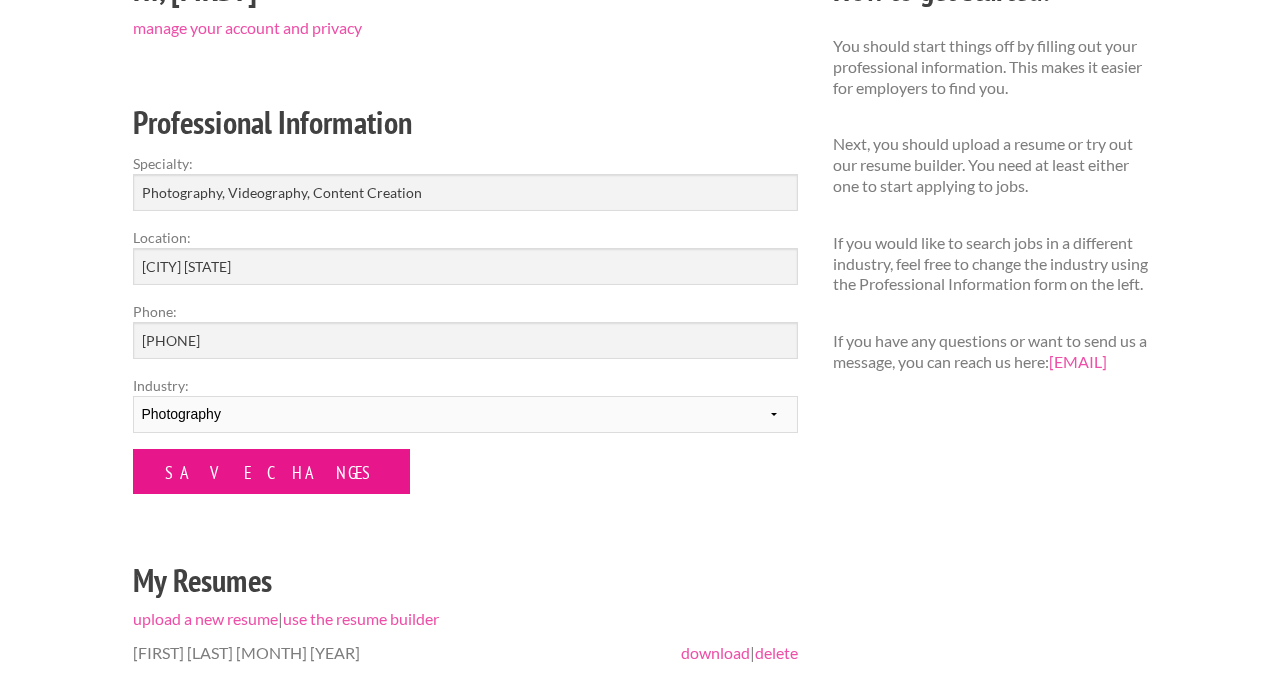 click on "Save Changes" at bounding box center [271, 471] 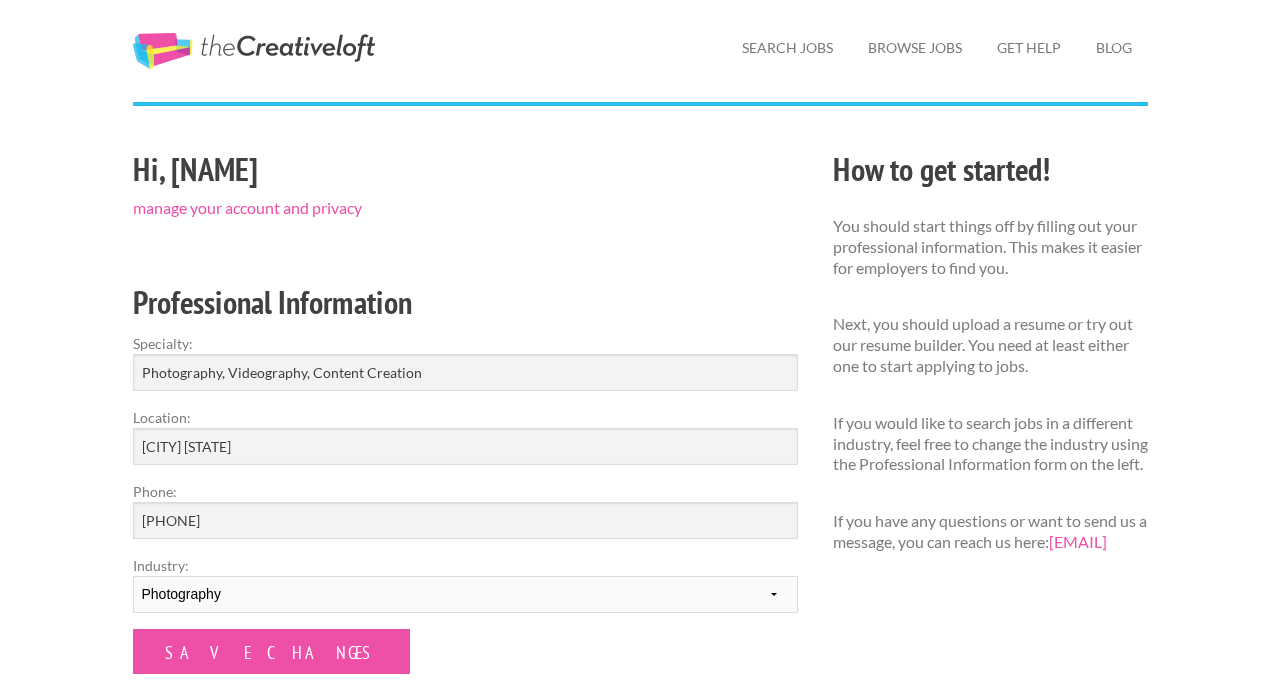 scroll, scrollTop: 45, scrollLeft: 0, axis: vertical 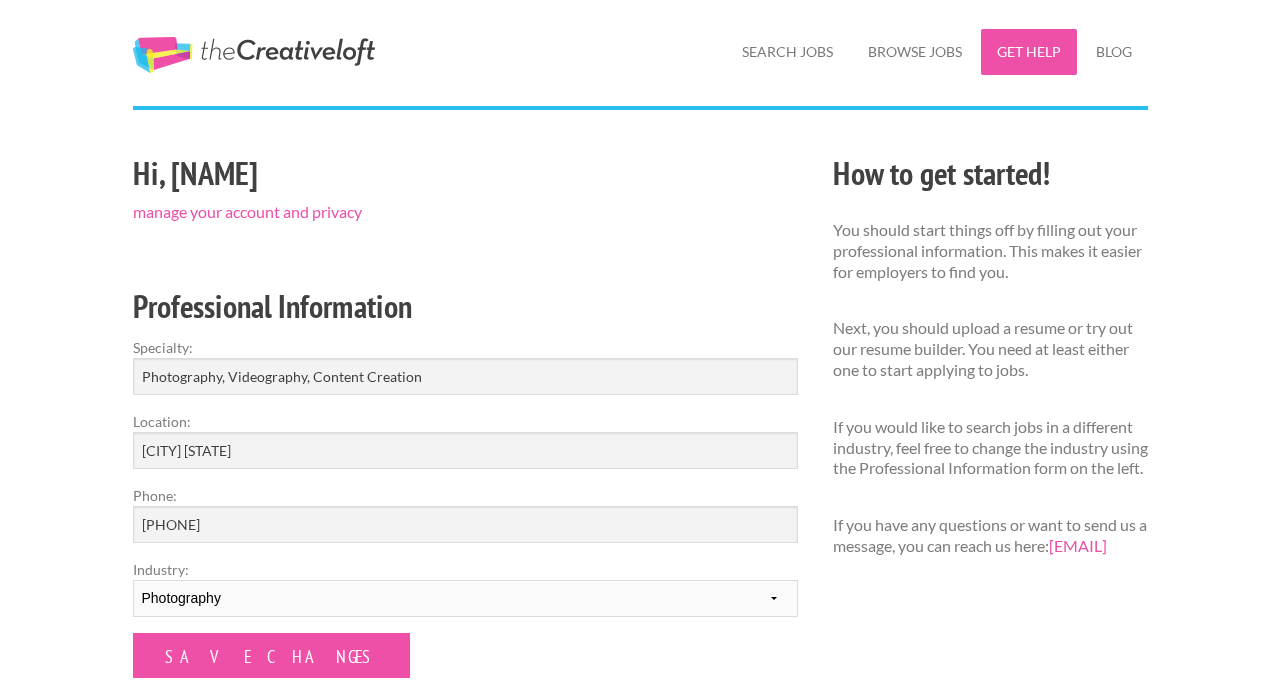 click on "Get Help" at bounding box center [1029, 52] 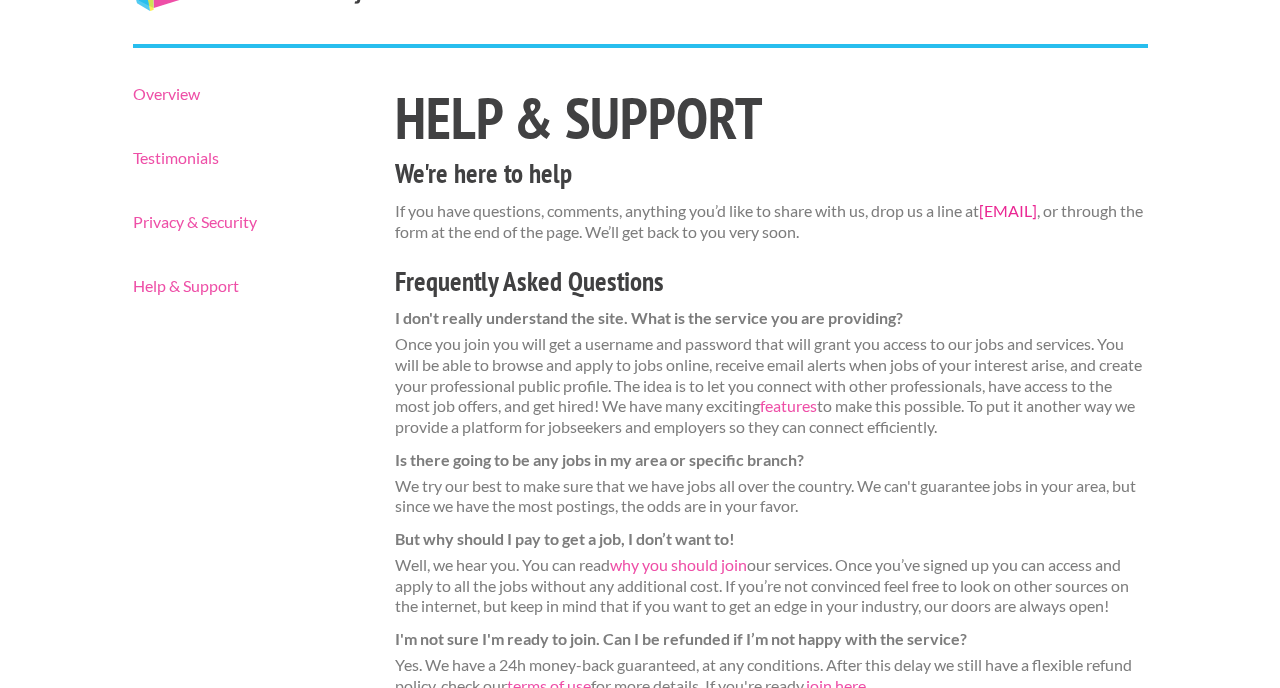 scroll, scrollTop: 103, scrollLeft: 0, axis: vertical 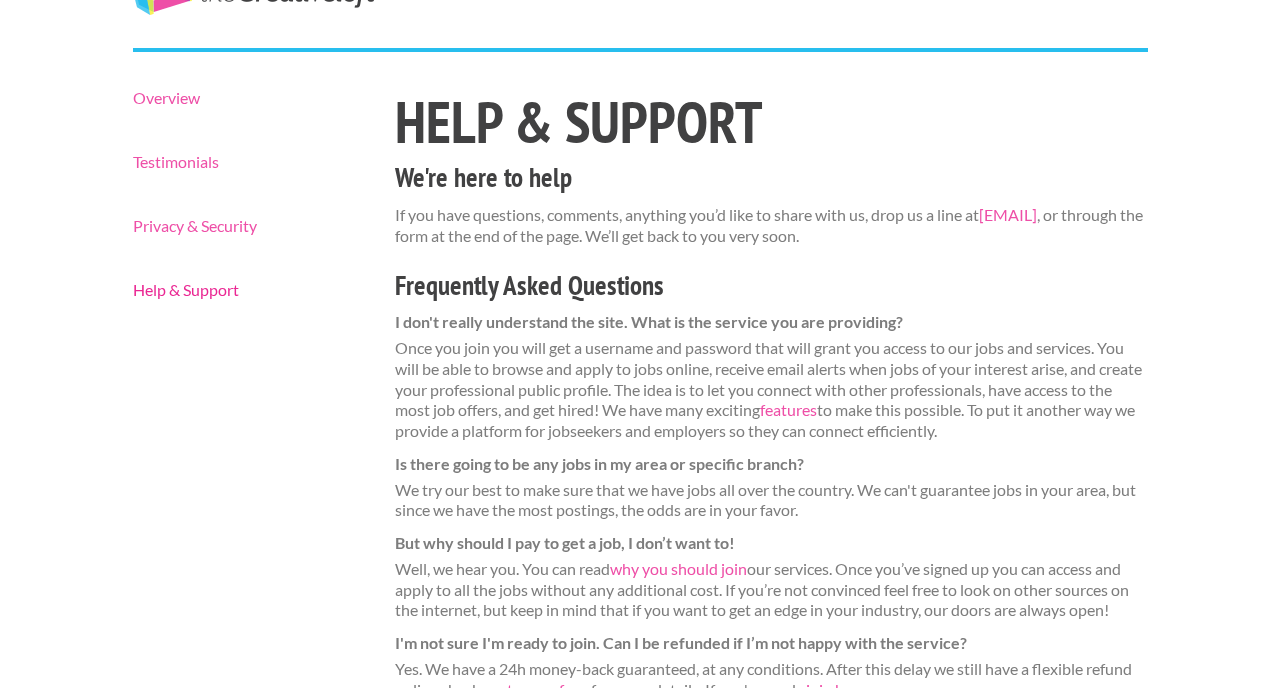click on "Help & Support" at bounding box center [247, 290] 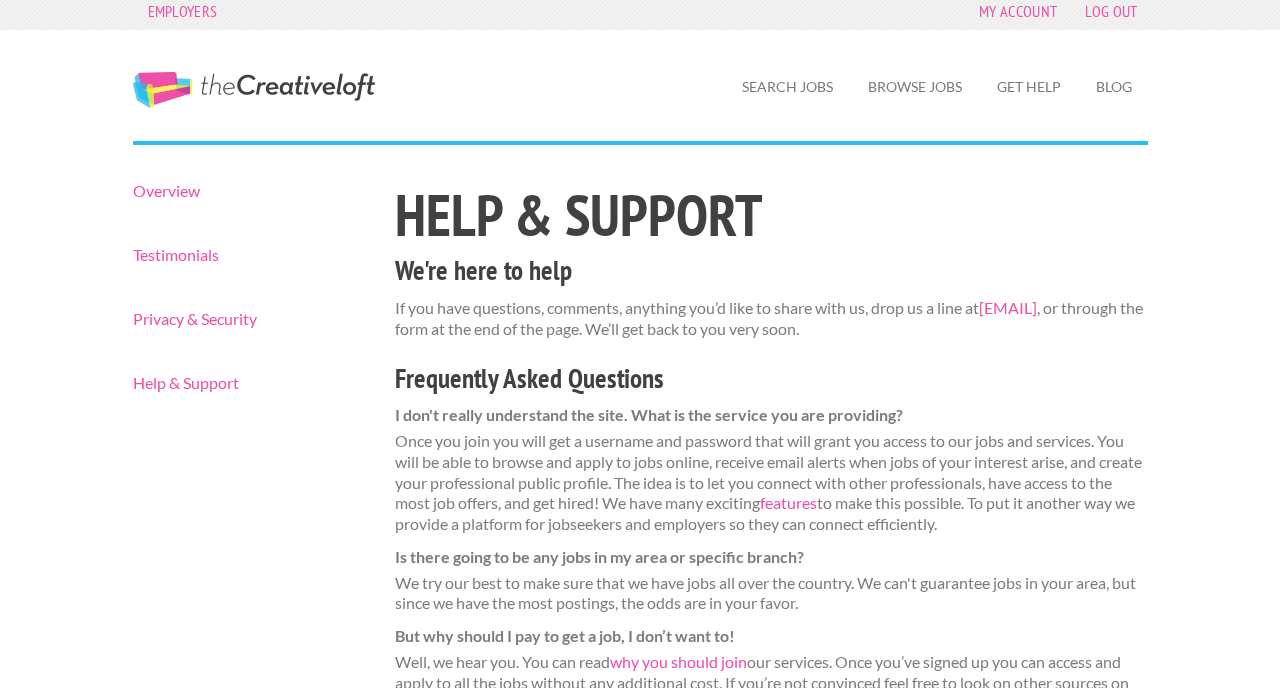 scroll, scrollTop: 9, scrollLeft: 0, axis: vertical 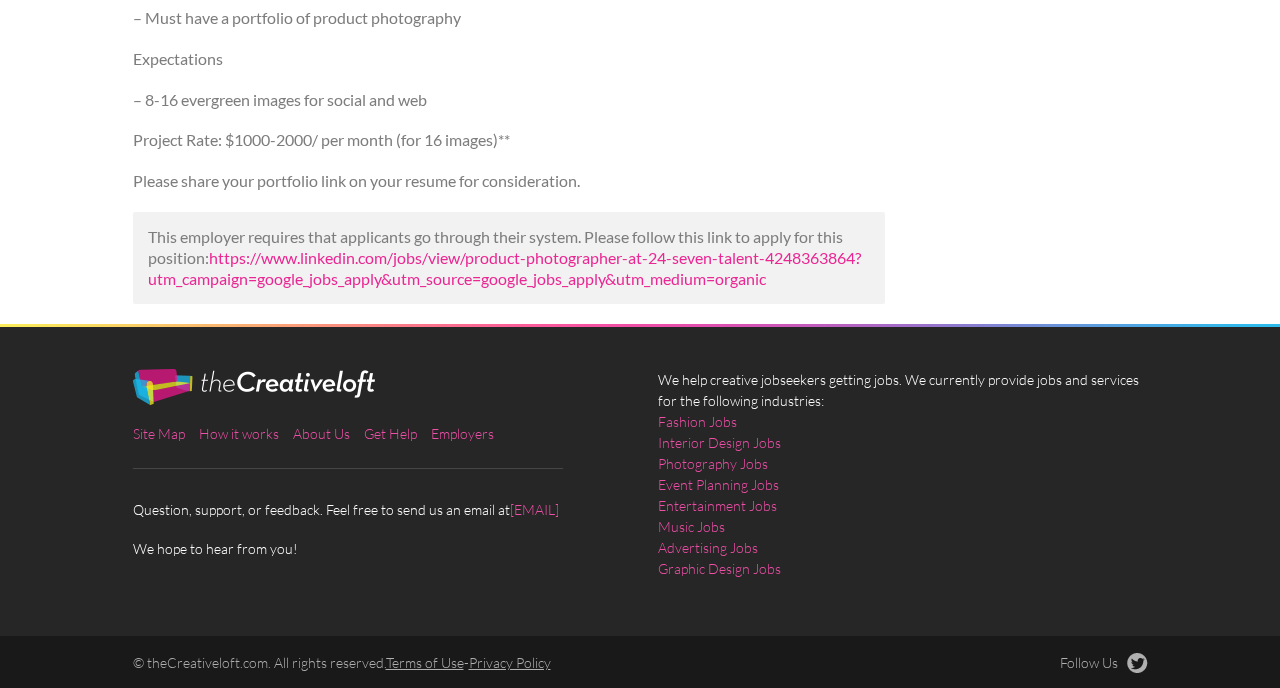 click on "https://www.linkedin.com/jobs/view/product-photographer-at-24-seven-talent-4248363864?utm_campaign=google_jobs_apply&utm_source=google_jobs_apply&utm_medium=organic" at bounding box center [504, 268] 